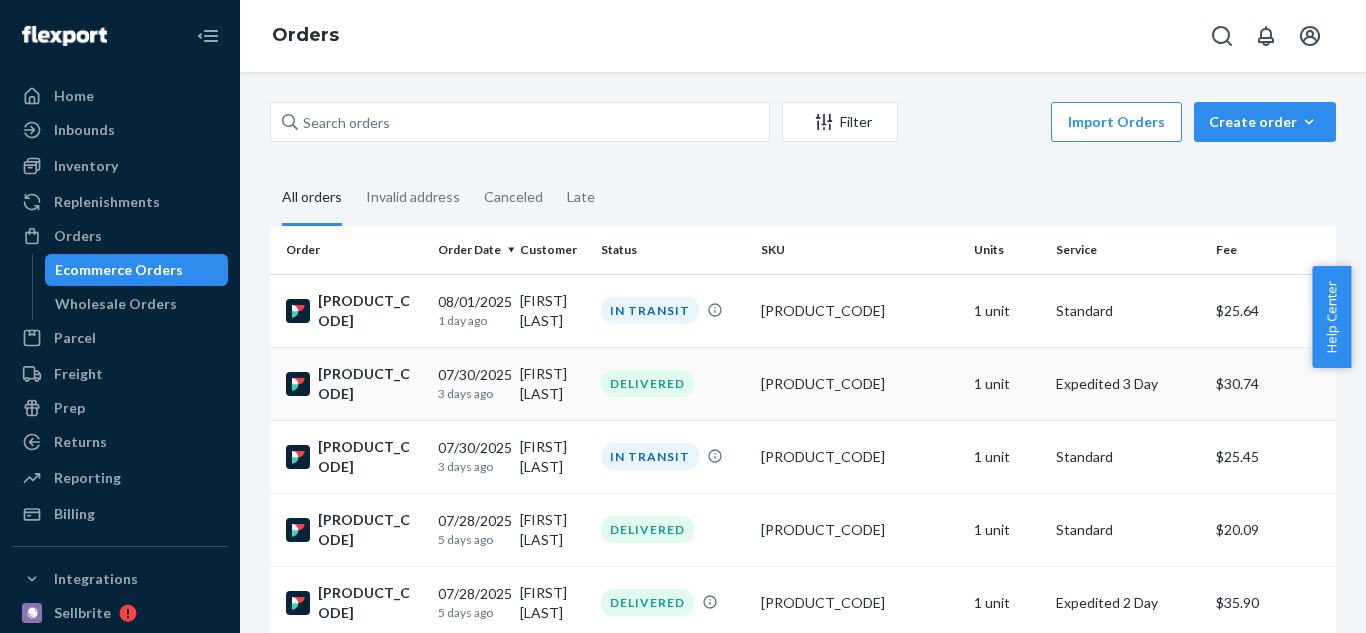 scroll, scrollTop: 0, scrollLeft: 0, axis: both 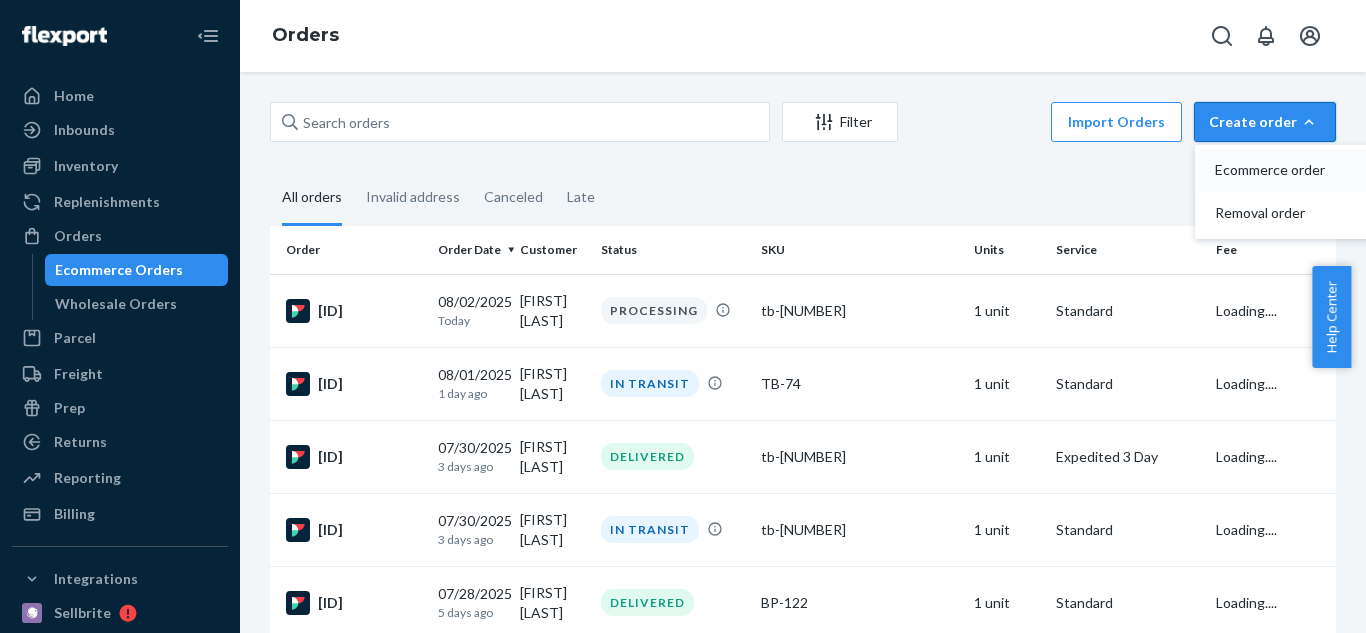click on "Ecommerce order" at bounding box center [1277, 170] 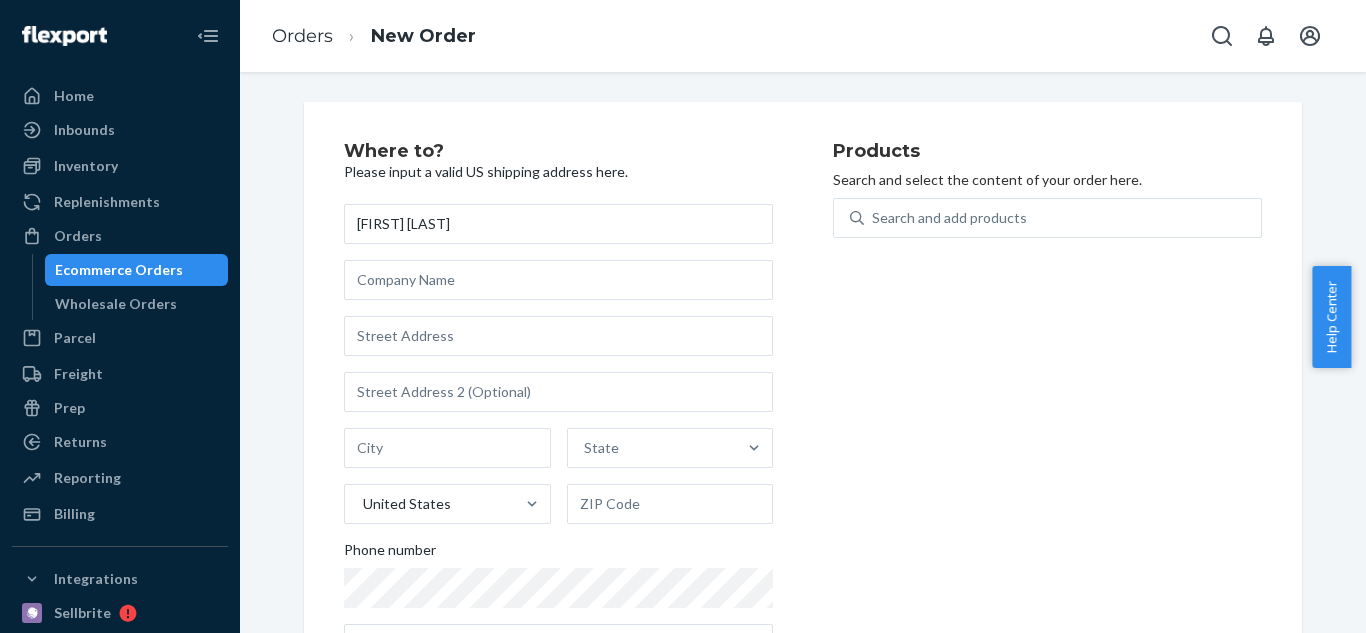type on "Adam Zaki" 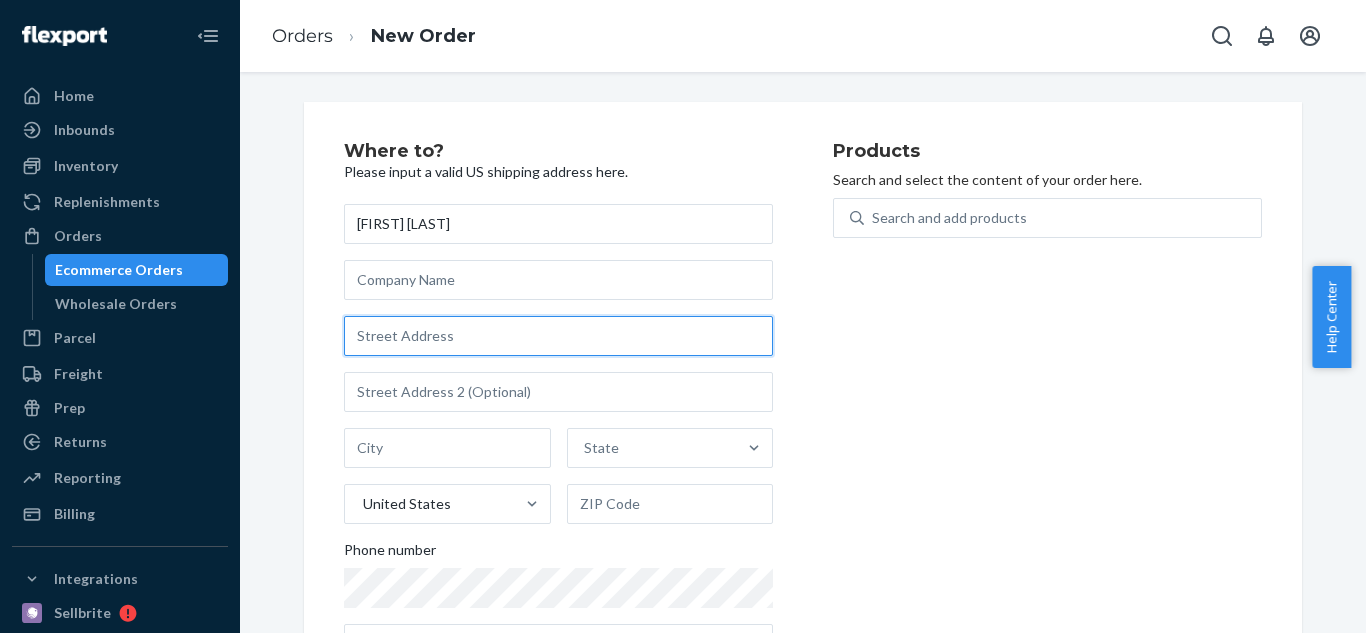 click at bounding box center [558, 336] 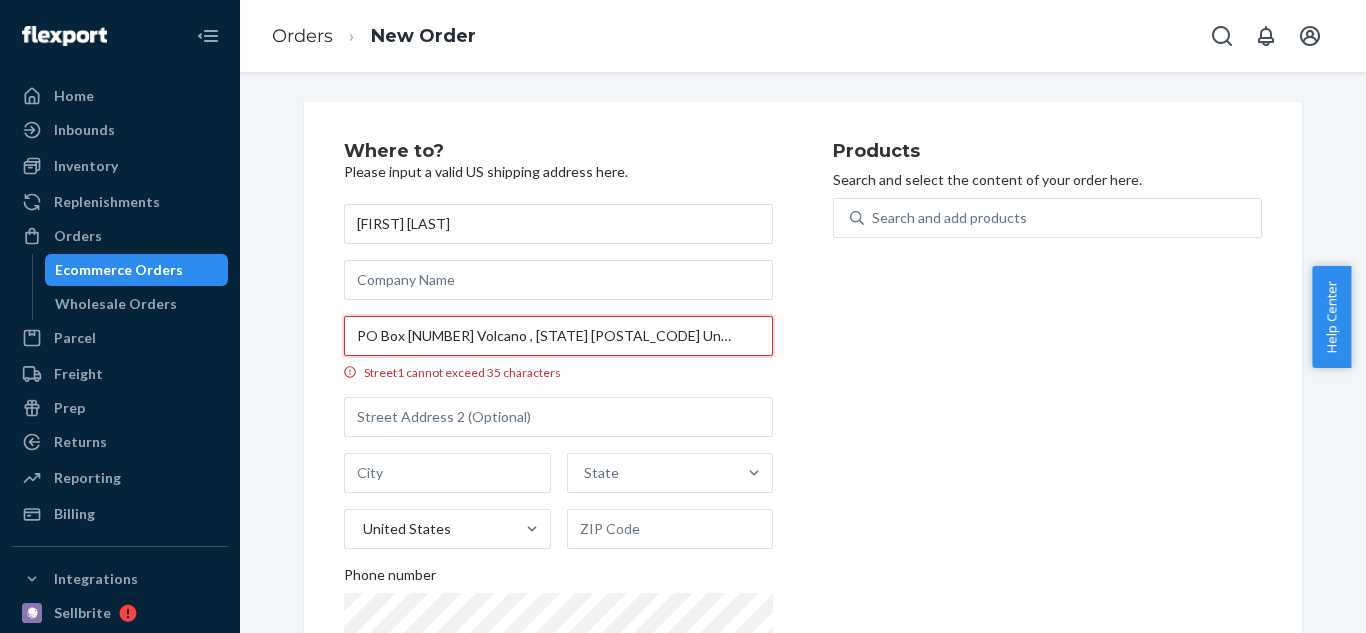 drag, startPoint x: 588, startPoint y: 336, endPoint x: 716, endPoint y: 337, distance: 128.0039 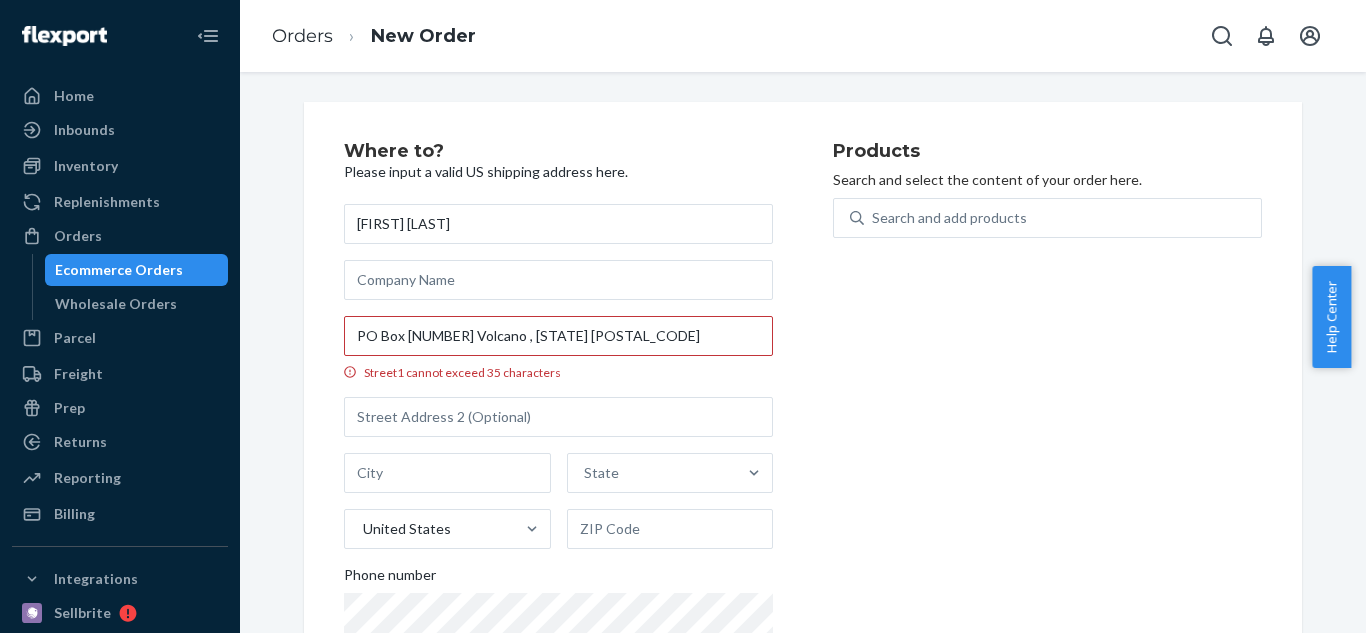 drag, startPoint x: 877, startPoint y: 368, endPoint x: 754, endPoint y: 373, distance: 123.101585 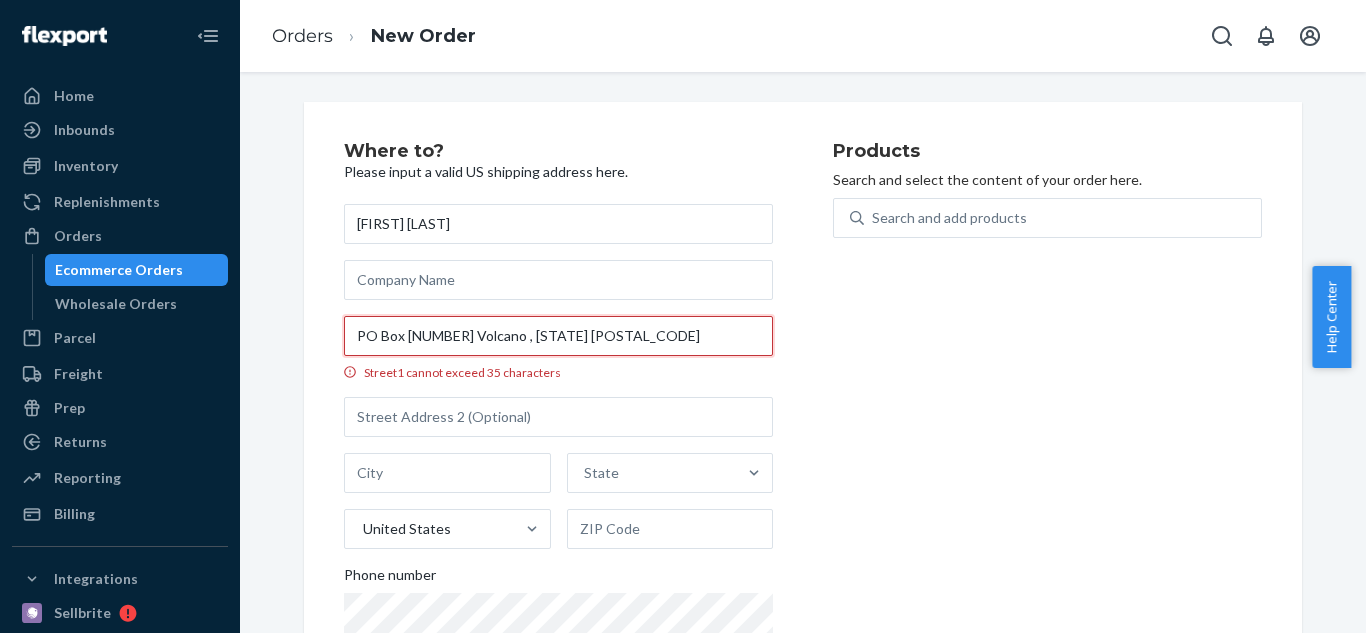 drag, startPoint x: 596, startPoint y: 343, endPoint x: 490, endPoint y: 339, distance: 106.07545 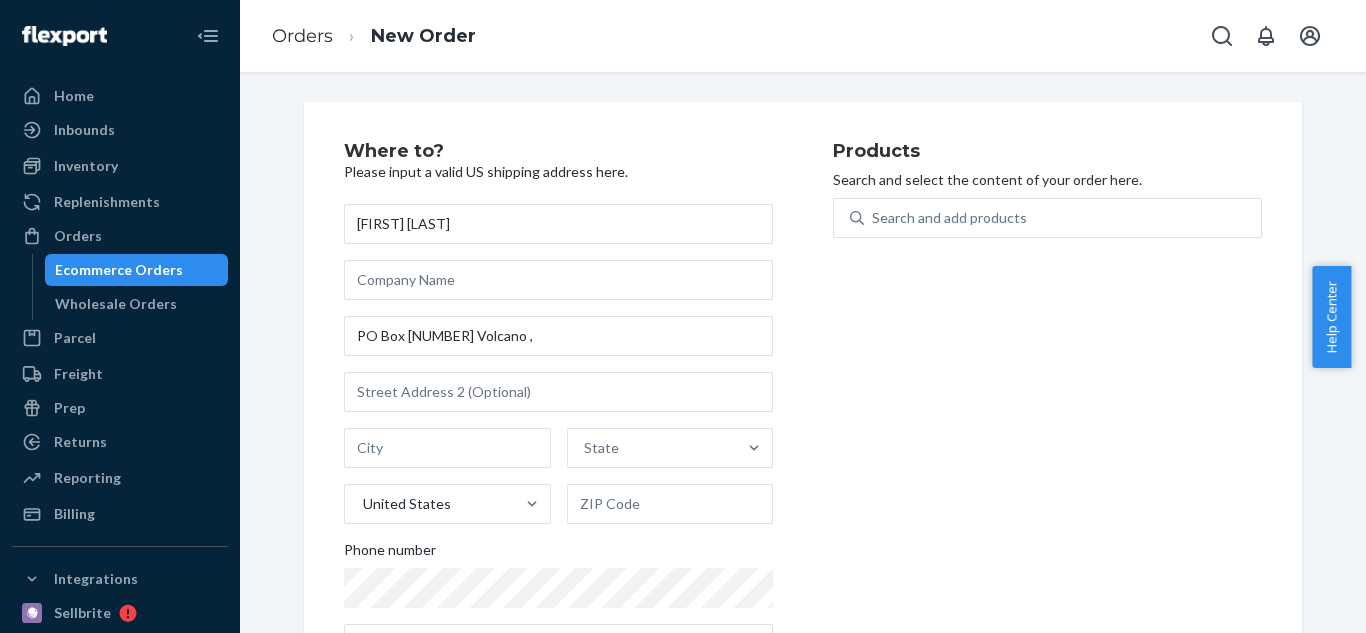 click on "Products Search and select the content of your order here. Search and add products" at bounding box center (1047, 411) 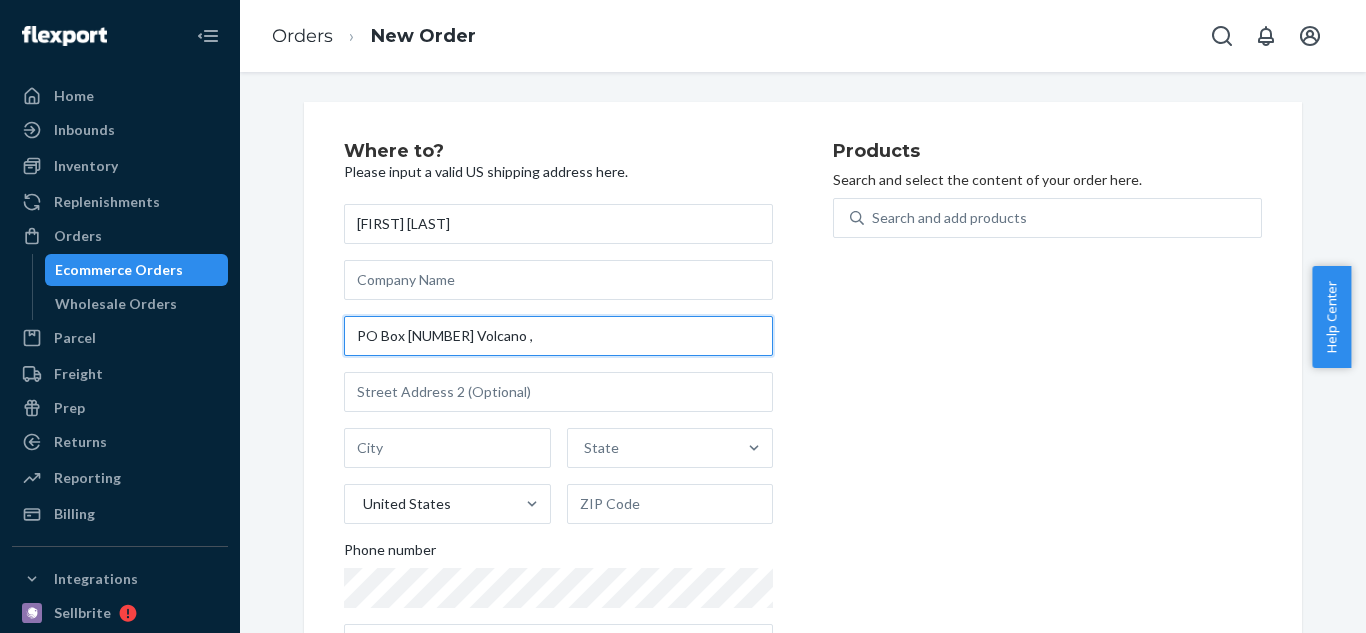 click on "PO Box 1001 Volcano ," at bounding box center (558, 336) 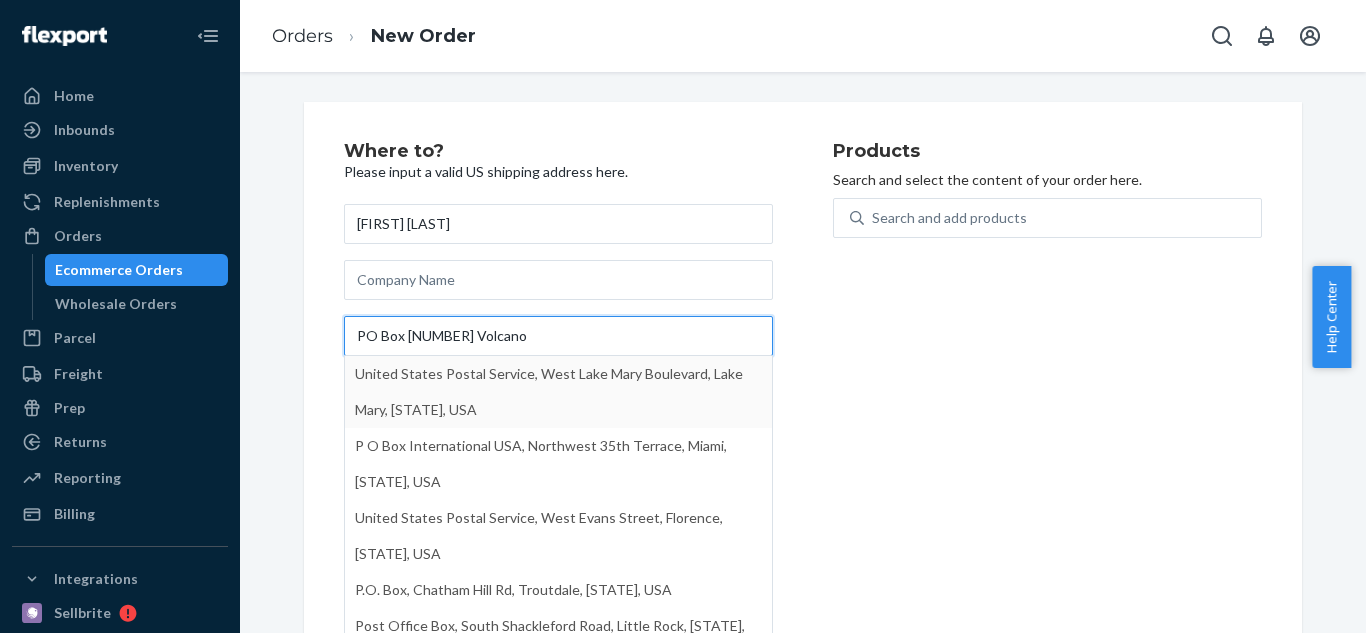 drag, startPoint x: 511, startPoint y: 340, endPoint x: 286, endPoint y: 338, distance: 225.0089 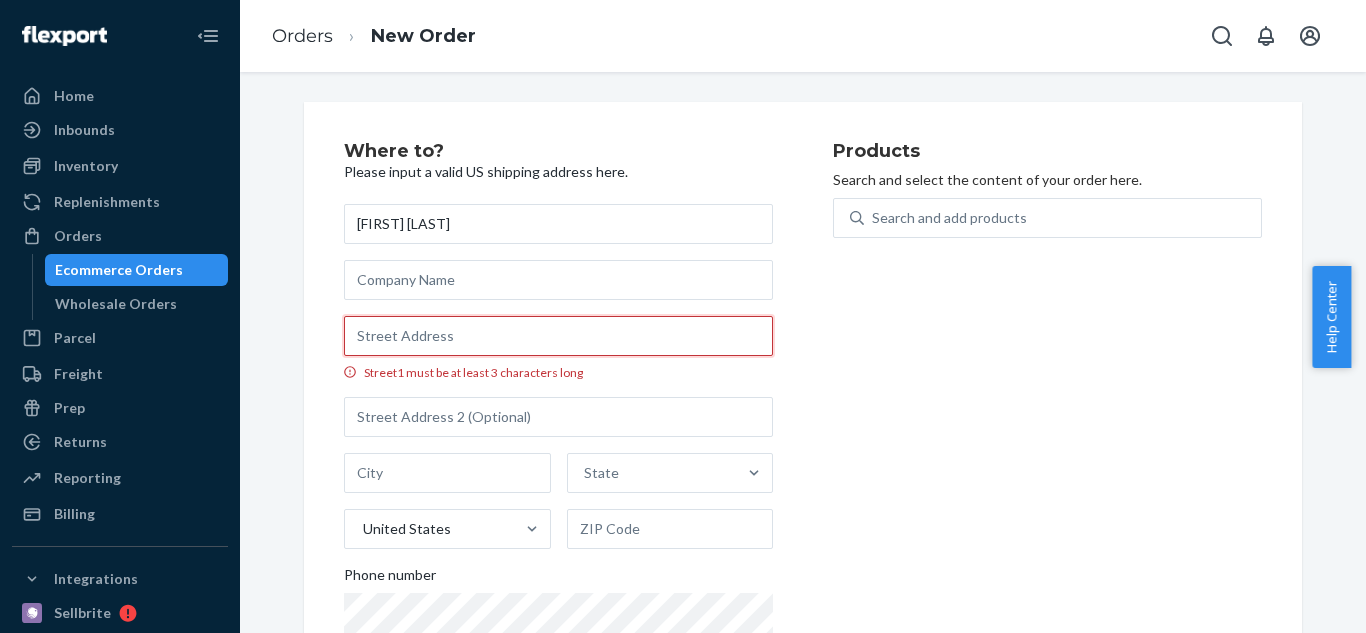 paste on "Volcano , HI  96785-1001" 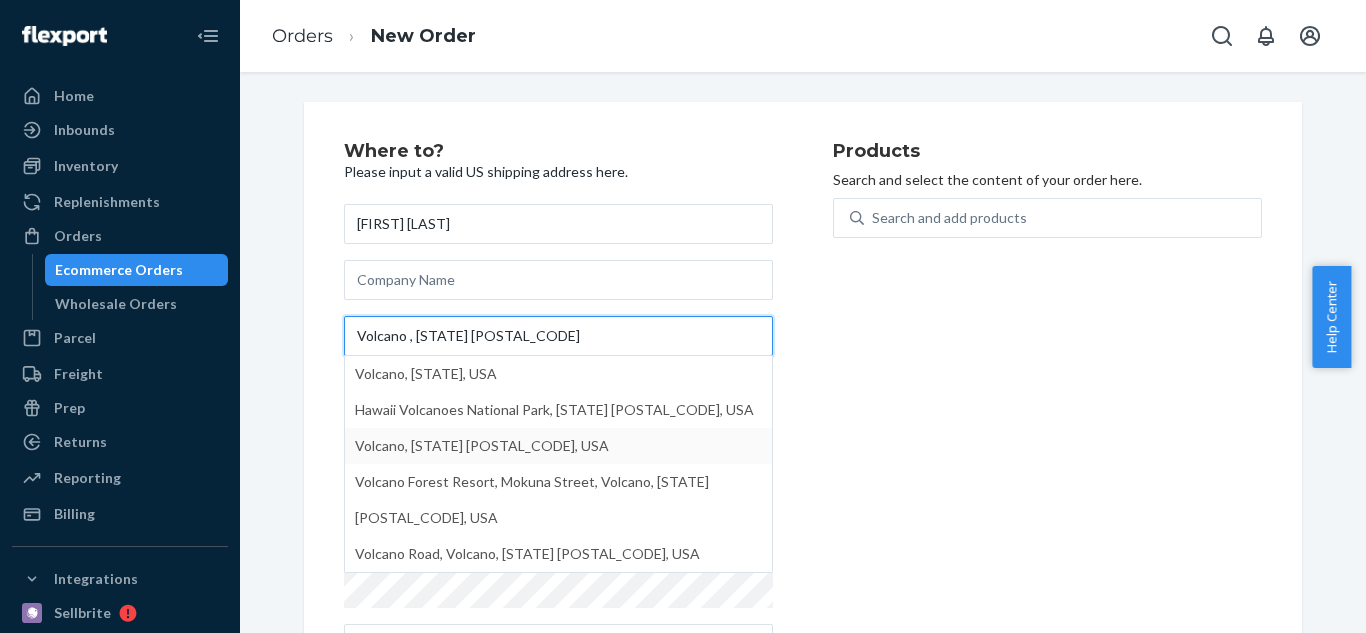 type on "Volcano , HI  96785-1001" 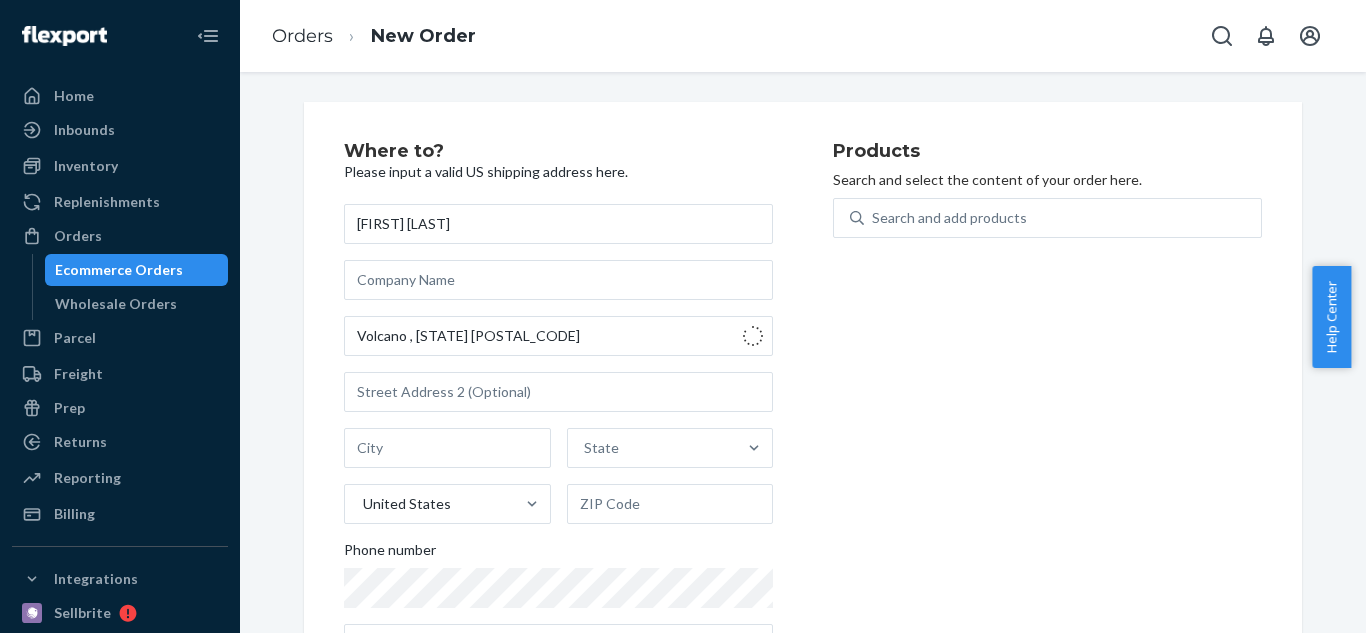 type 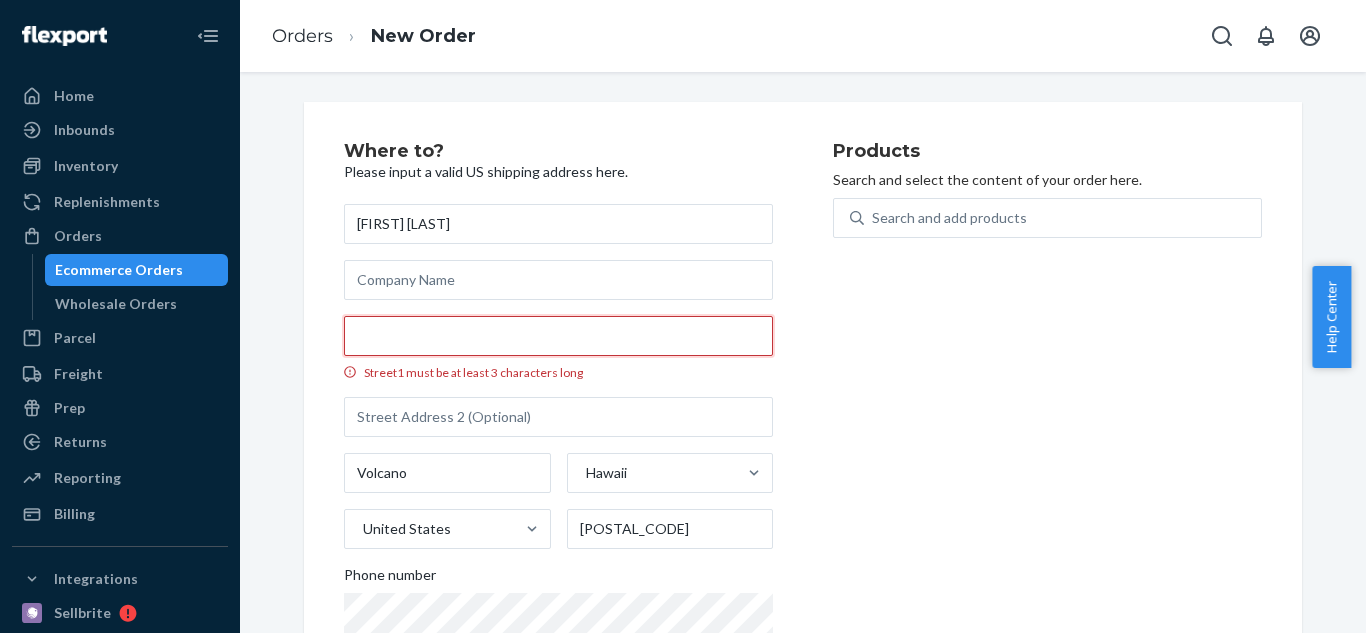 click on "Street1 must be at least 3 characters long" at bounding box center [558, 336] 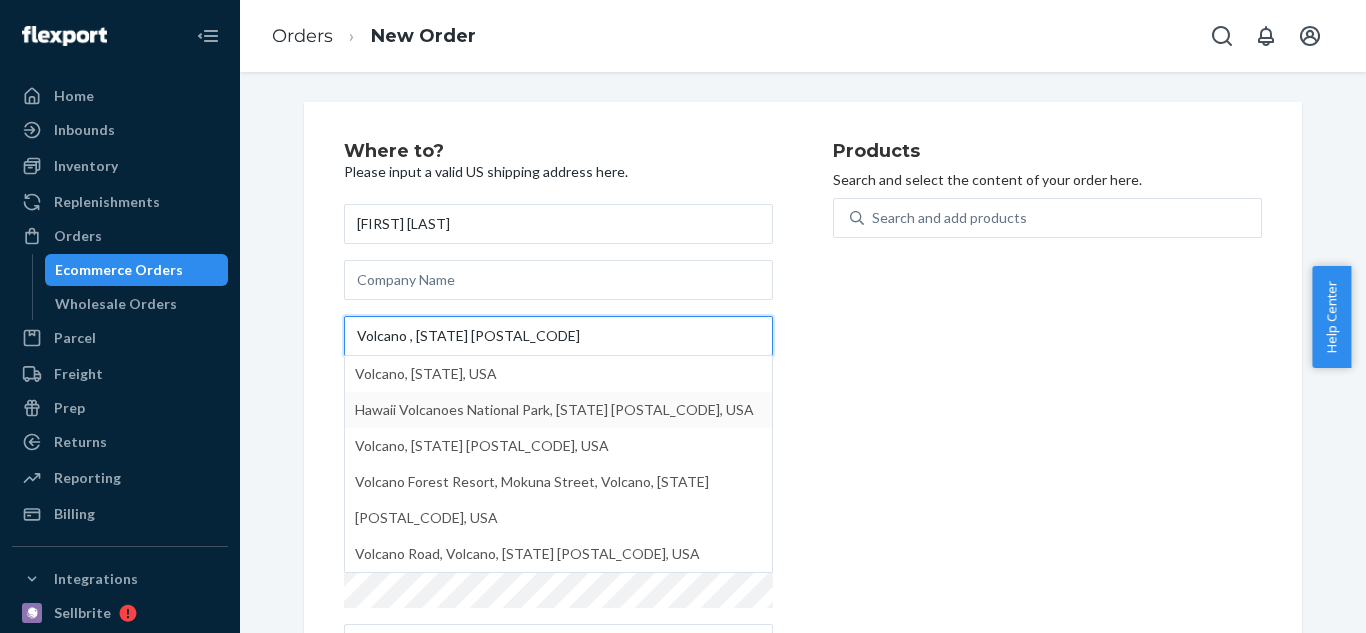 type on "Volcano , HI  96785-1001" 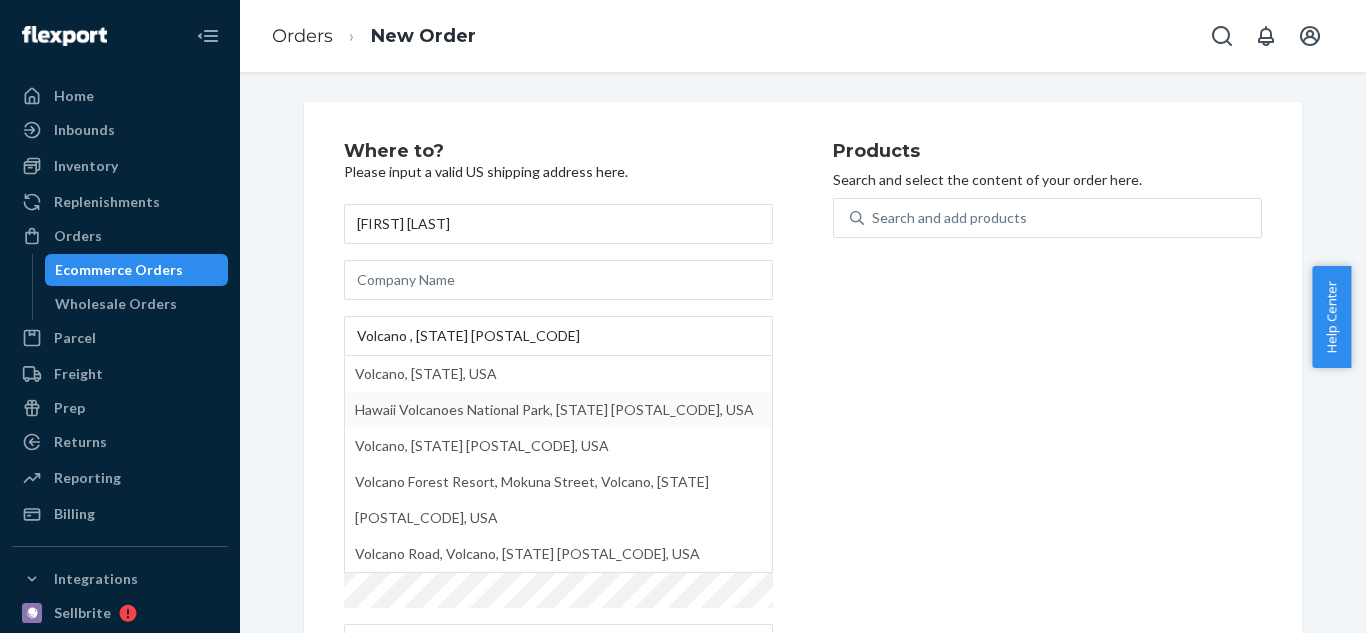 click on "Products Search and select the content of your order here. Search and add products" at bounding box center [1047, 411] 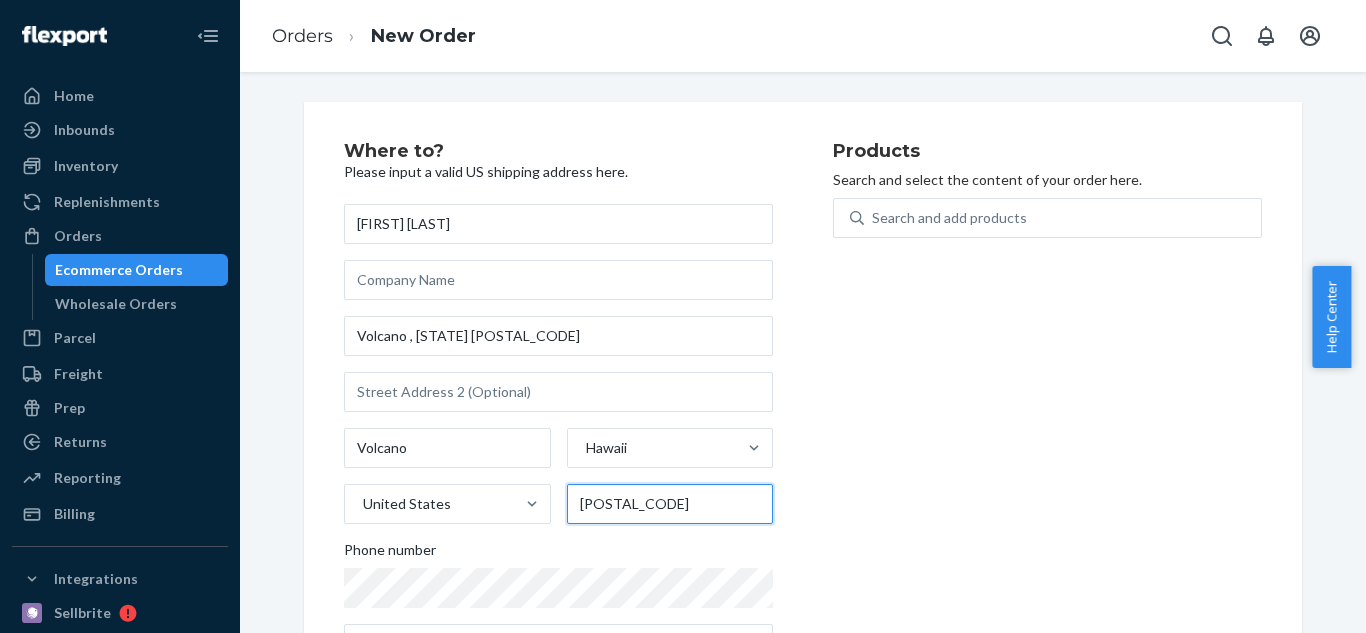 click on "96785" at bounding box center [670, 504] 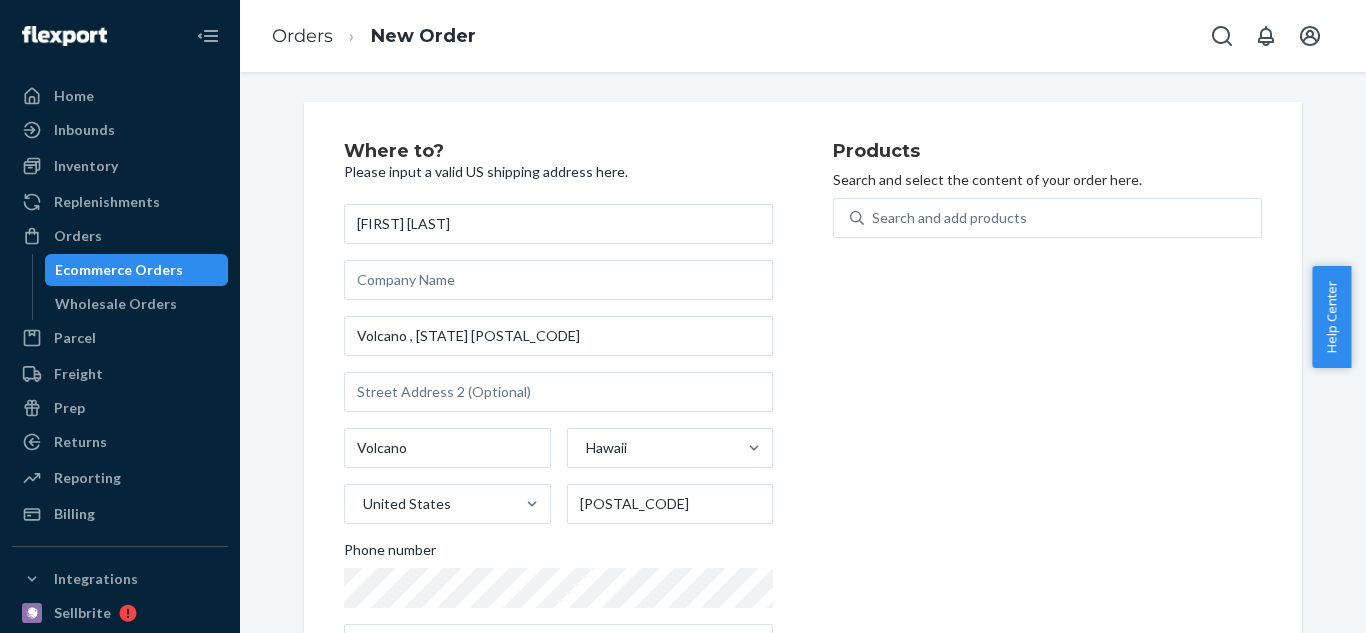 click on "Products Search and select the content of your order here. Search and add products" at bounding box center [1047, 411] 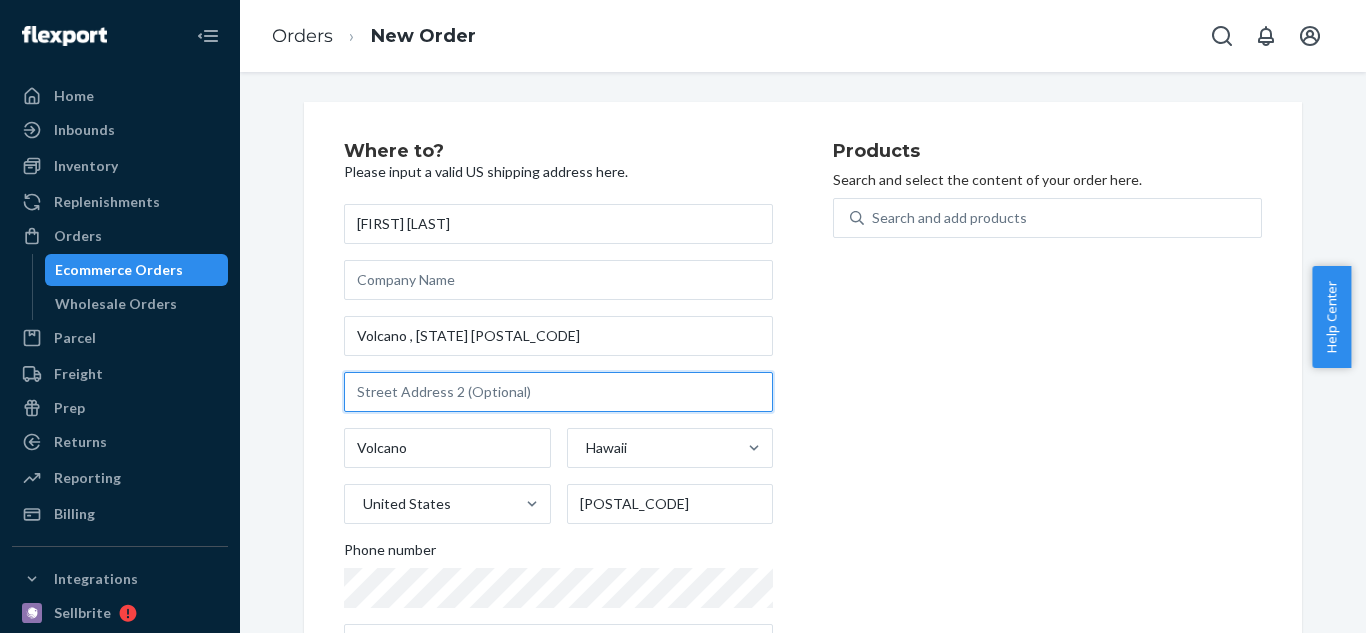 click at bounding box center (558, 392) 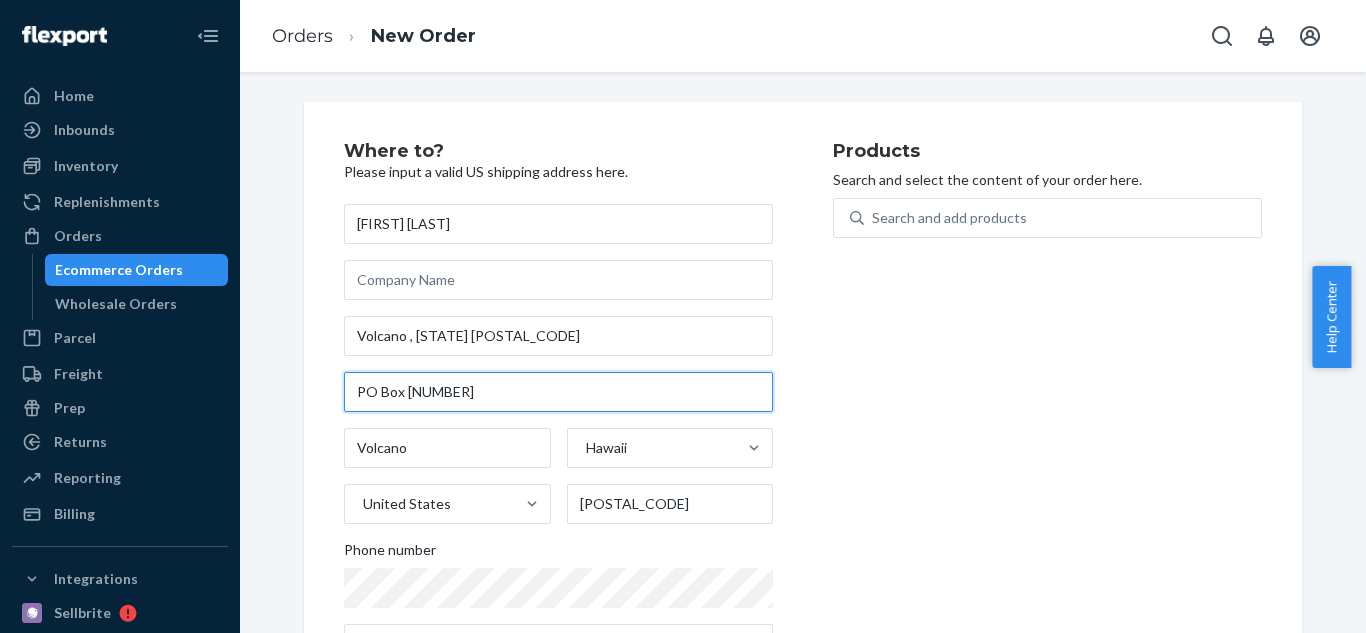 type on "PO Box 1001" 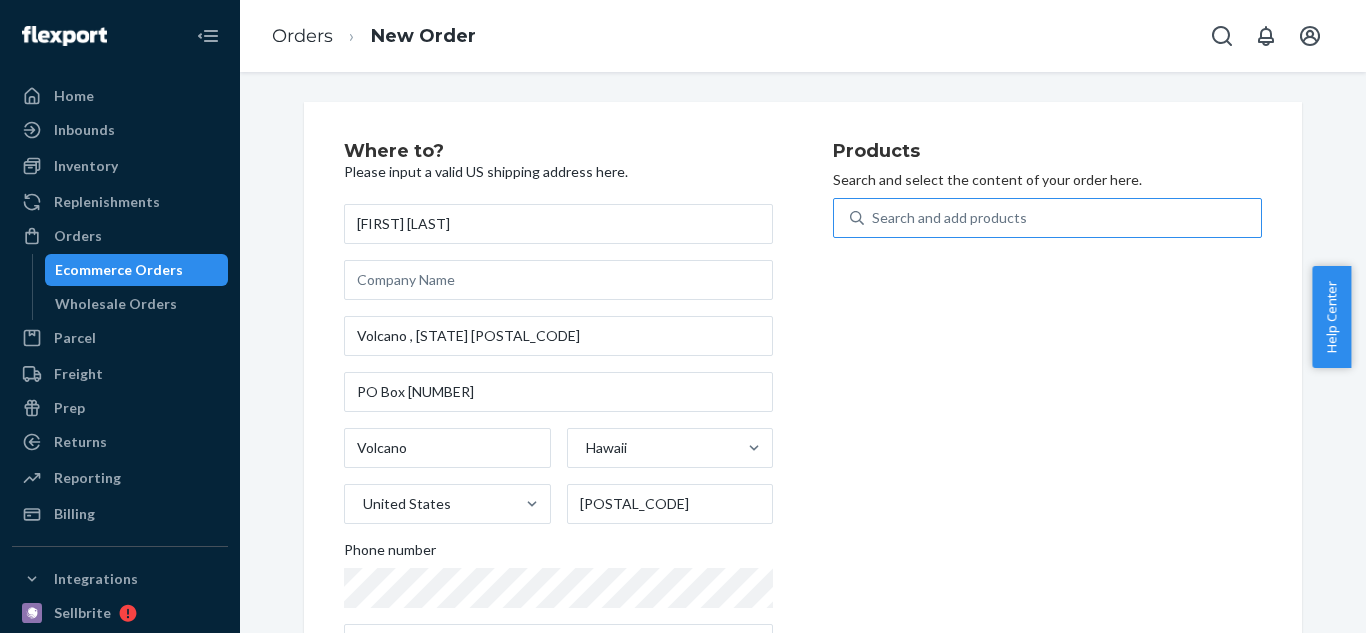 drag, startPoint x: 862, startPoint y: 404, endPoint x: 916, endPoint y: 237, distance: 175.51353 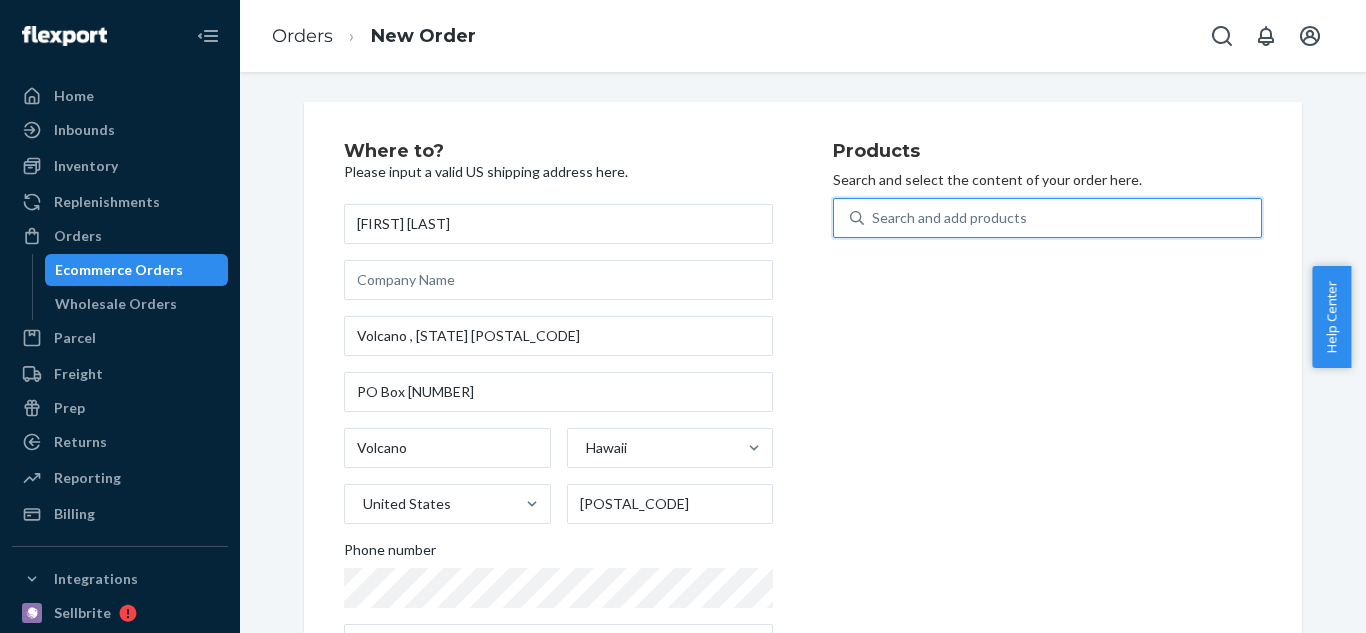 click on "Search and add products" at bounding box center (949, 218) 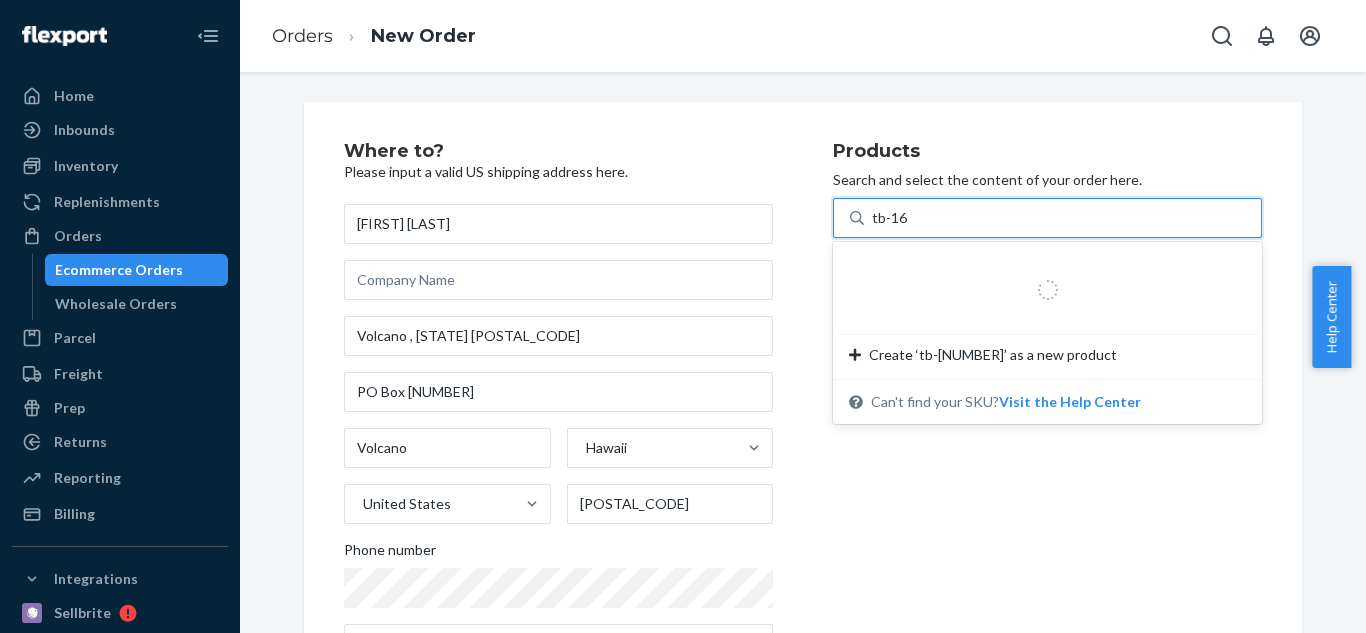 type on "tb-161" 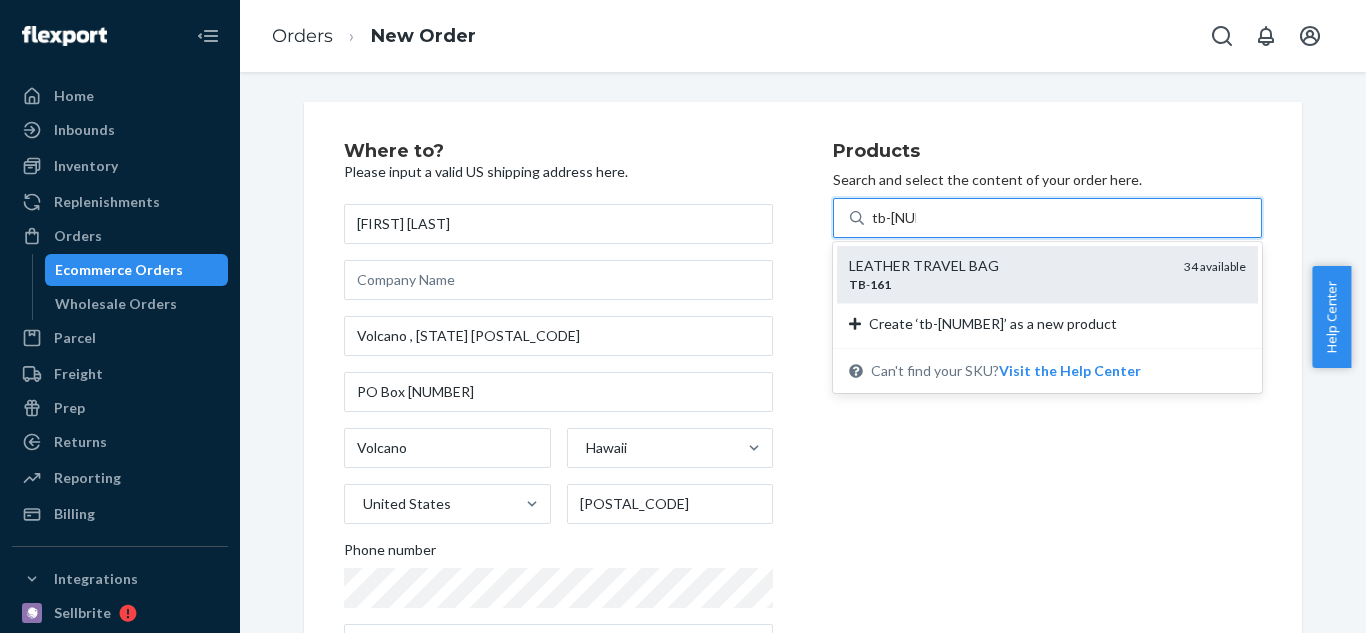 click on "TB - 161" at bounding box center (1008, 284) 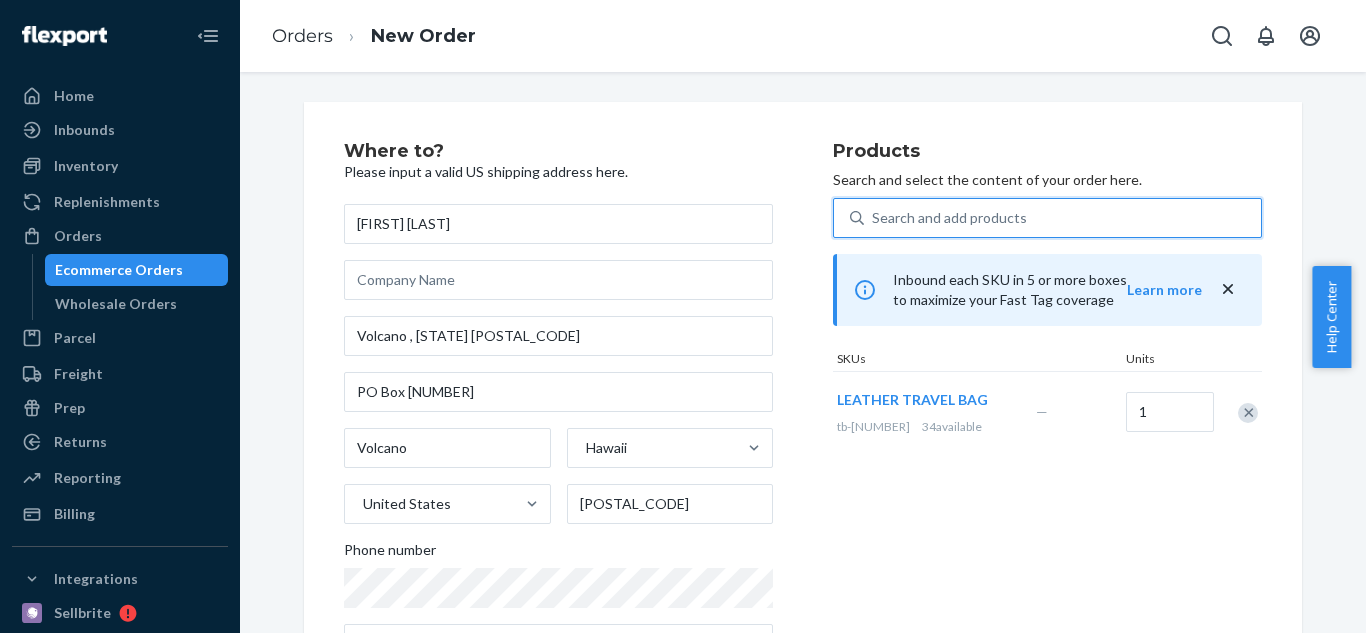 click 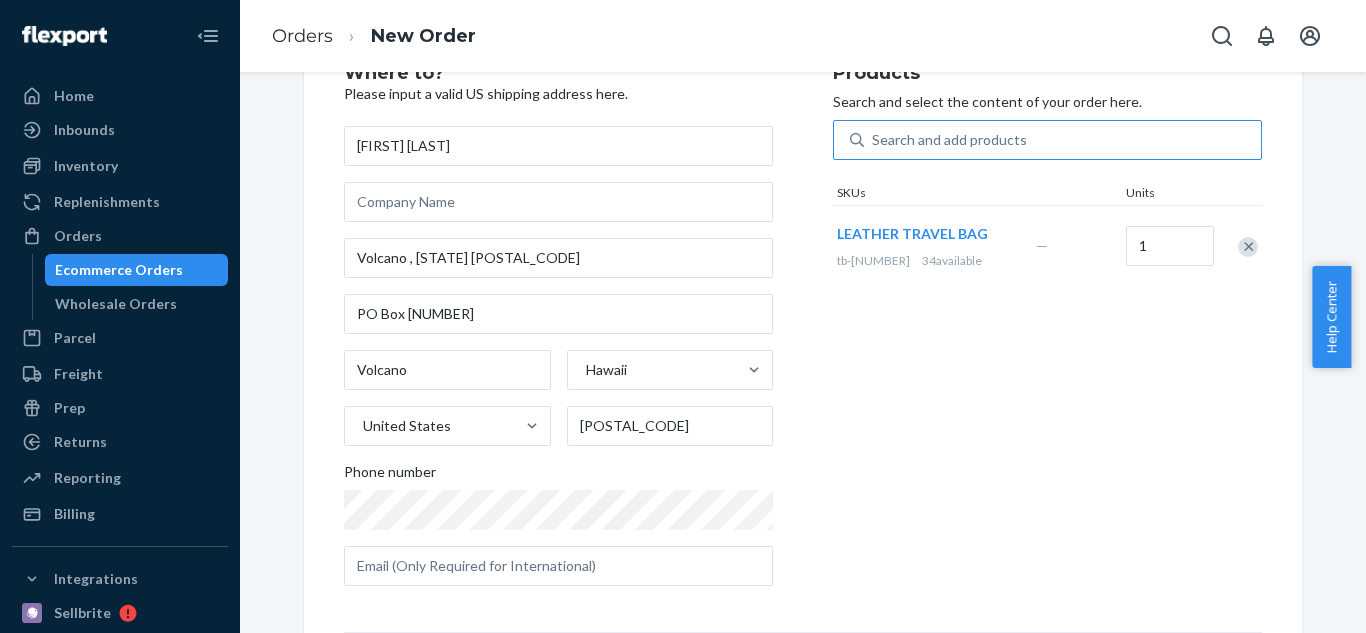 scroll, scrollTop: 178, scrollLeft: 0, axis: vertical 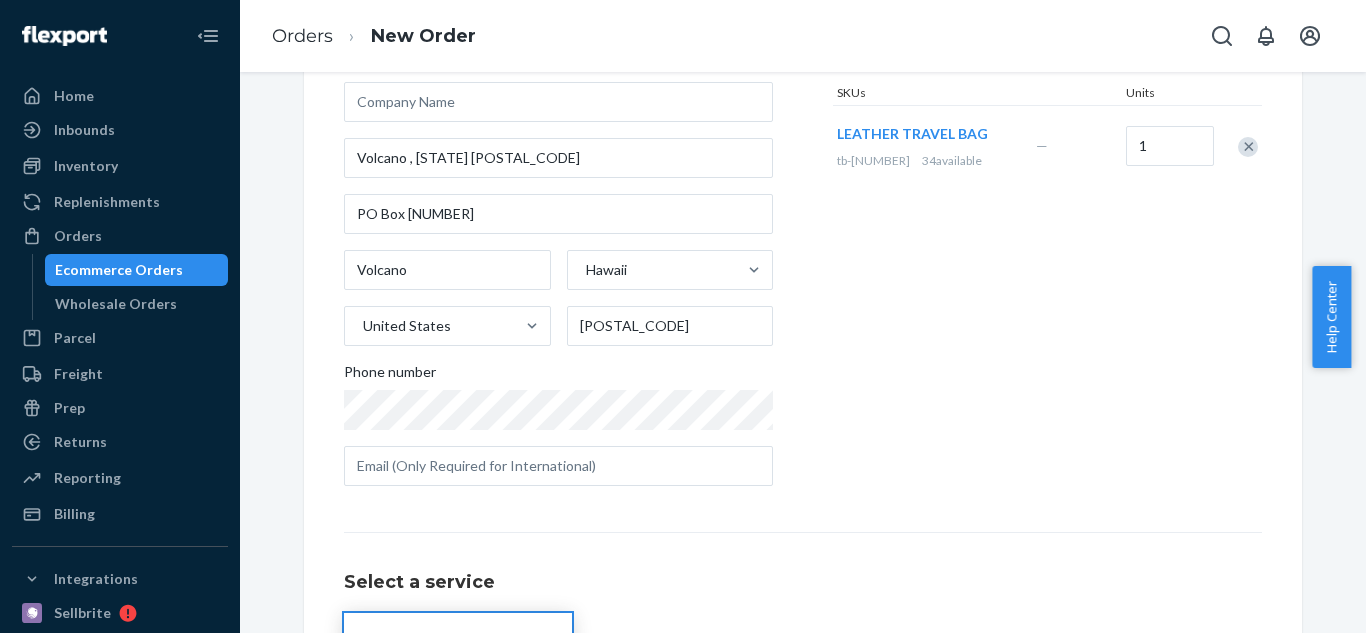 click on "Where to? Please input a valid US shipping address here. Adam Zaki Volcano , HI  96785-1001 PO Box 1001 Volcano Hawaii United States 96785-1001 Phone number" at bounding box center (588, 233) 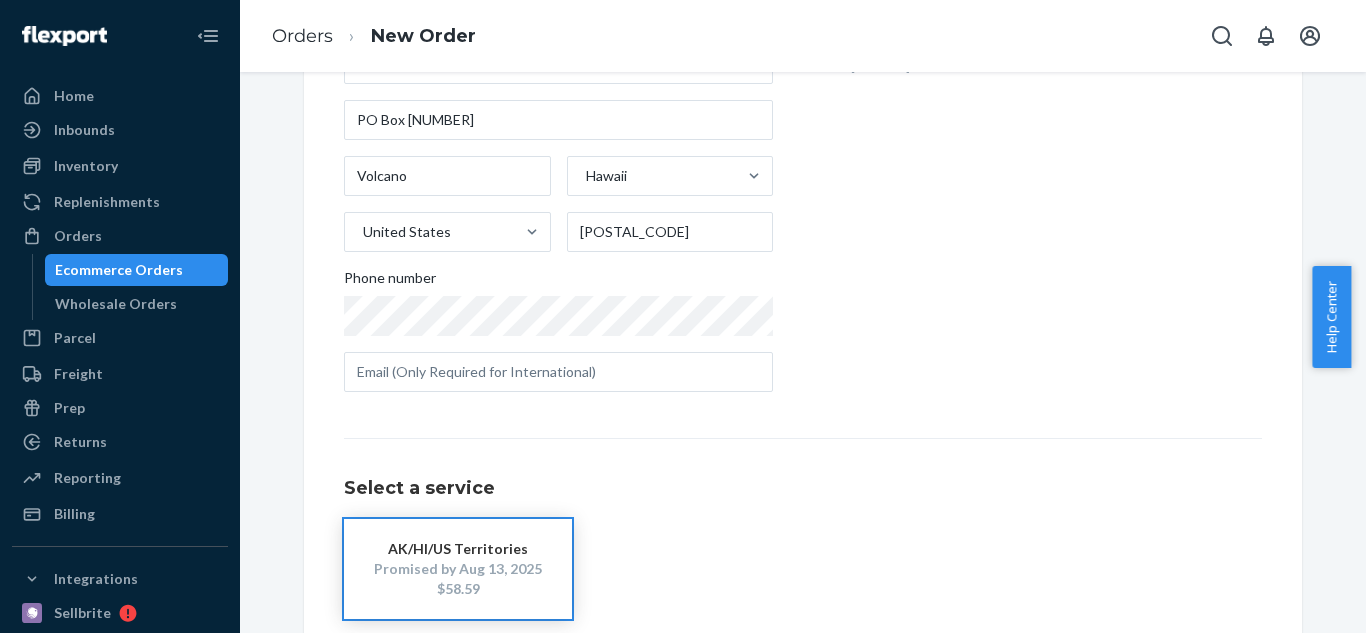 scroll, scrollTop: 378, scrollLeft: 0, axis: vertical 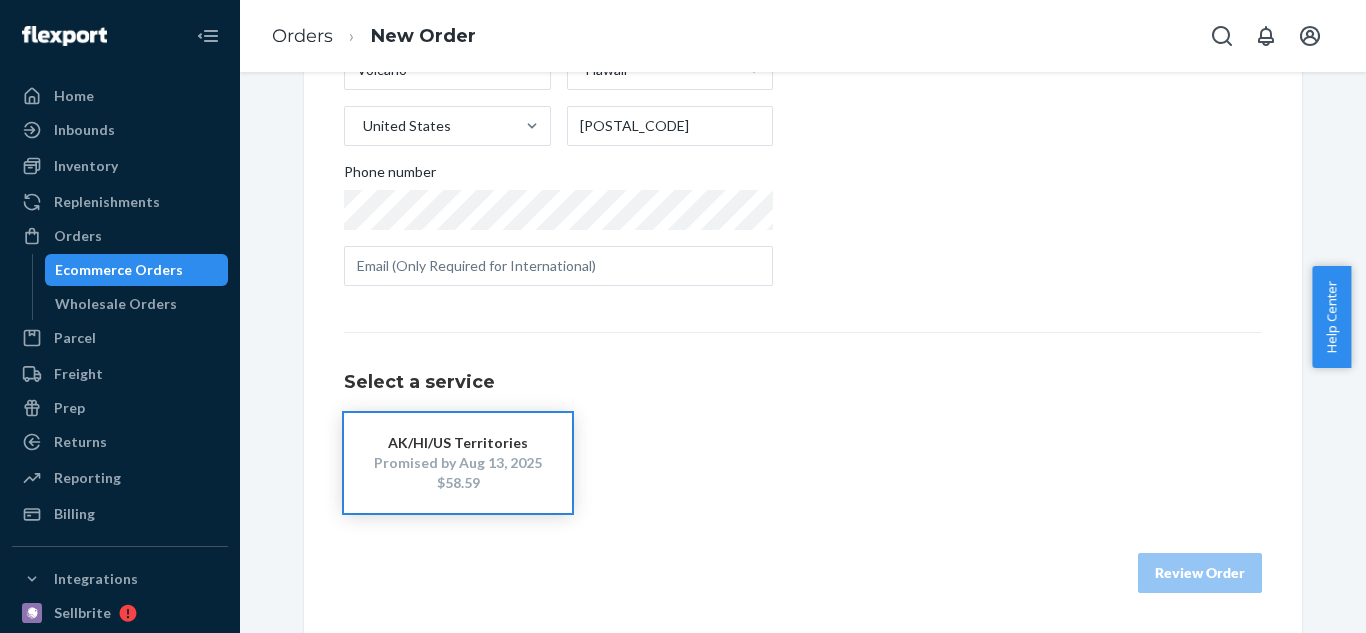 click on "AK/HI/US Territories" at bounding box center (458, 443) 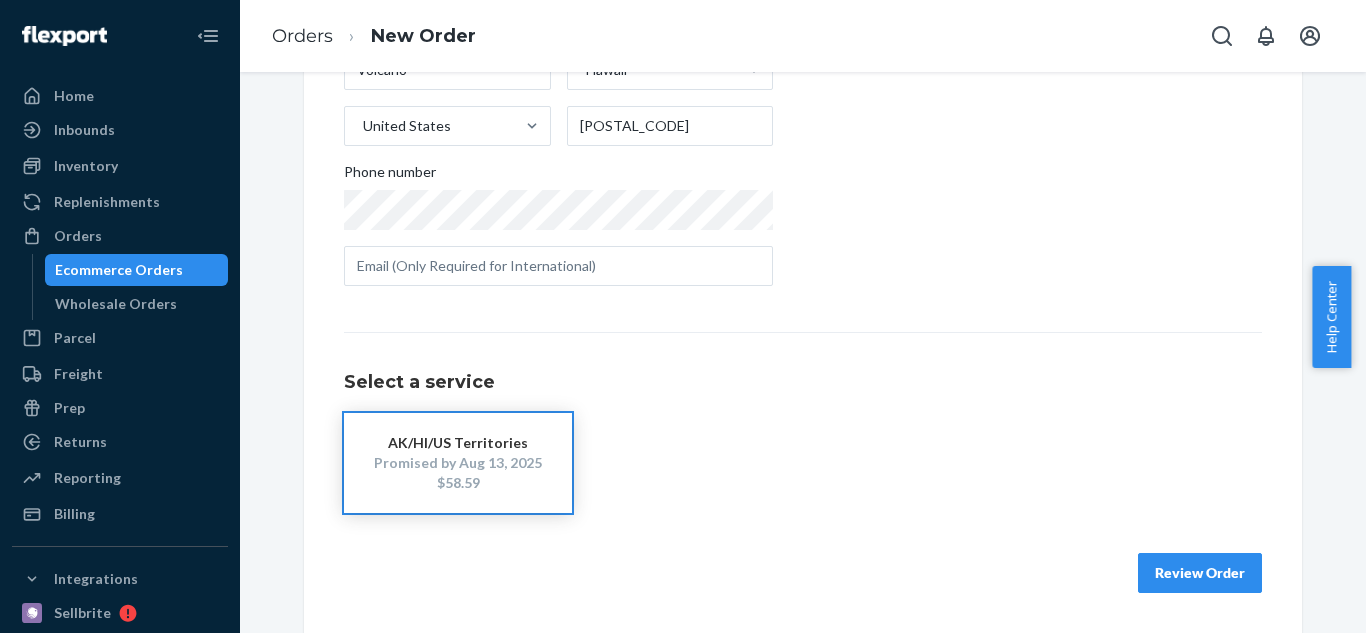 click on "Review Order" at bounding box center [1200, 573] 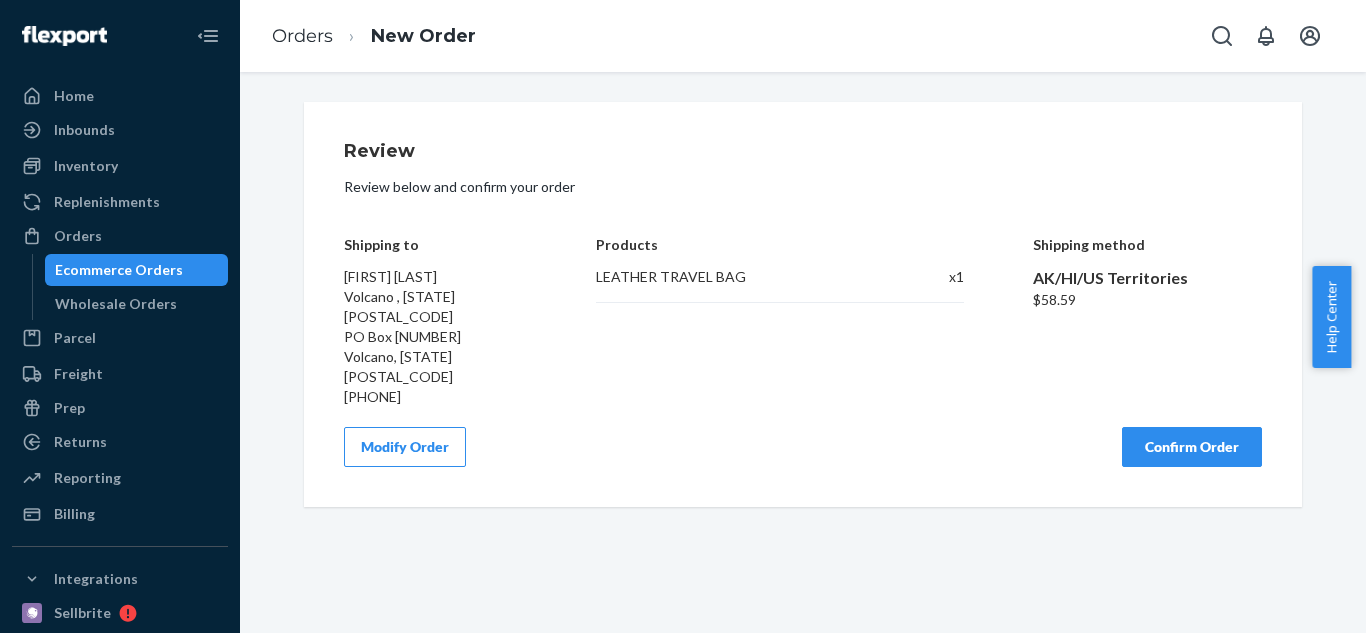 click on "Confirm Order" at bounding box center (1192, 447) 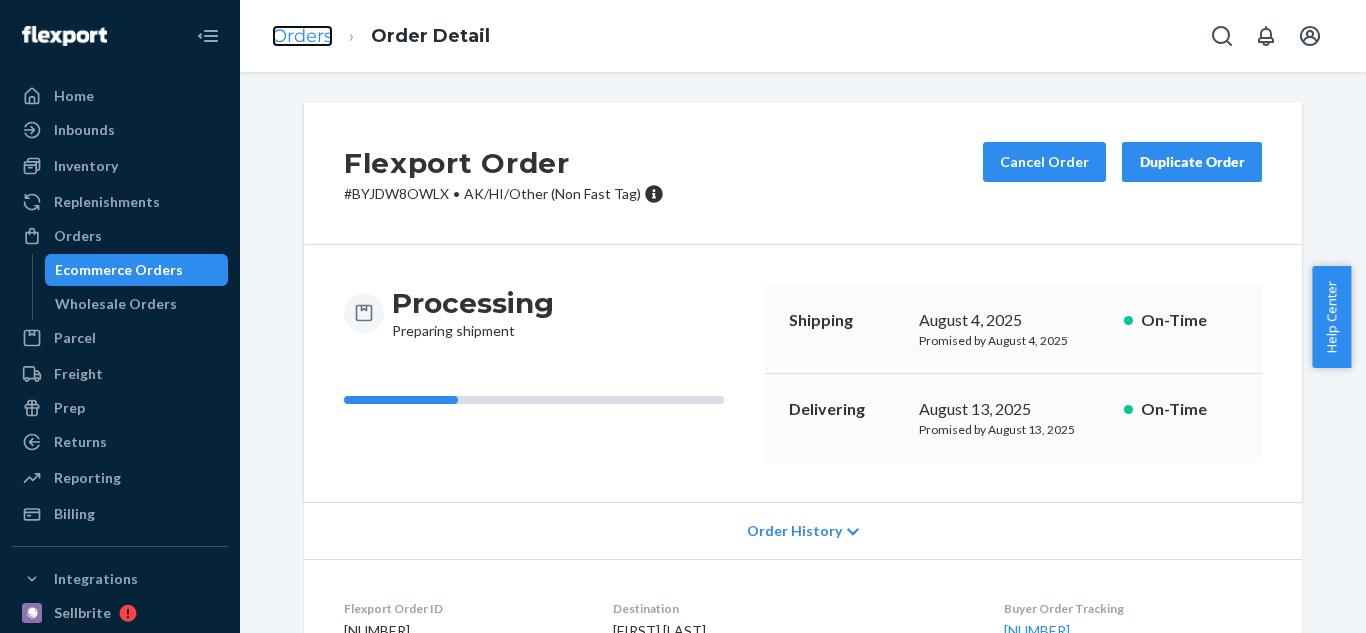 click on "Orders" at bounding box center (302, 36) 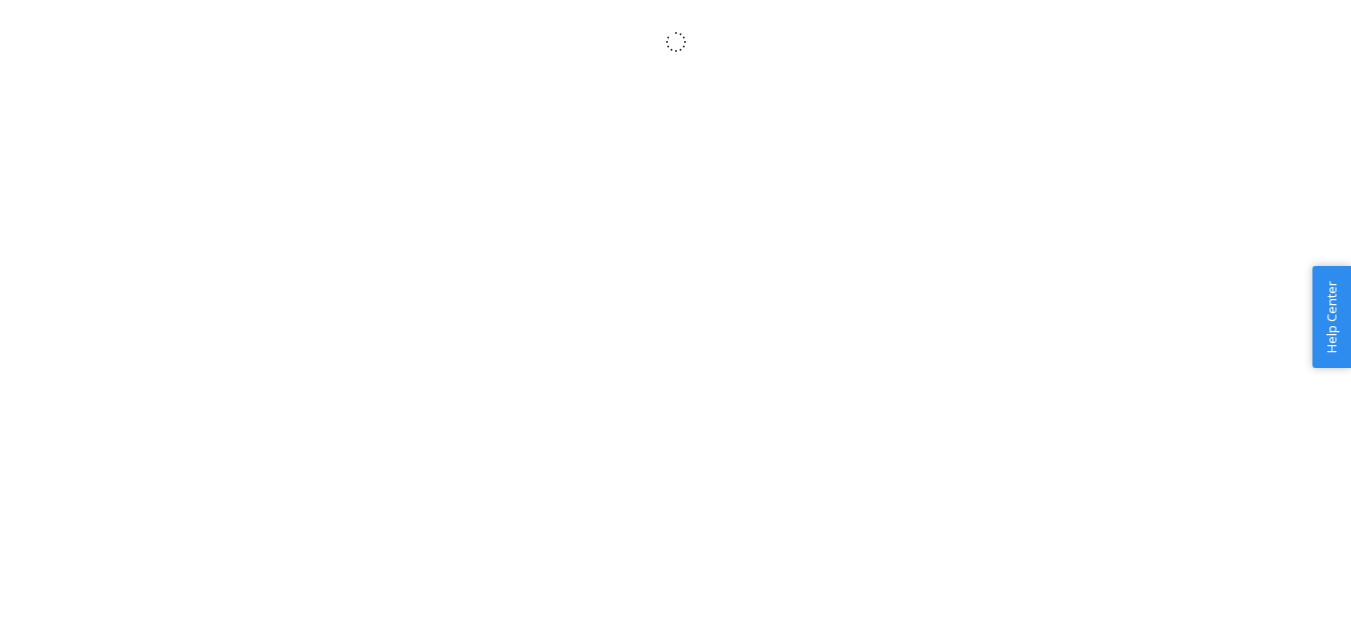 scroll, scrollTop: 0, scrollLeft: 0, axis: both 